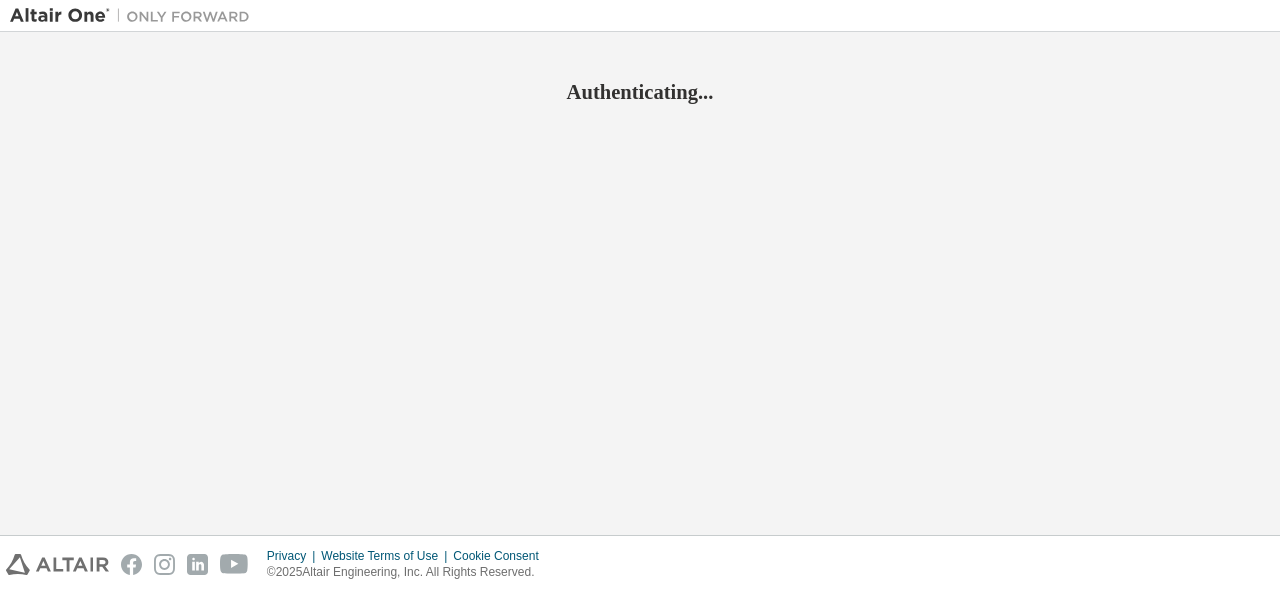 scroll, scrollTop: 0, scrollLeft: 0, axis: both 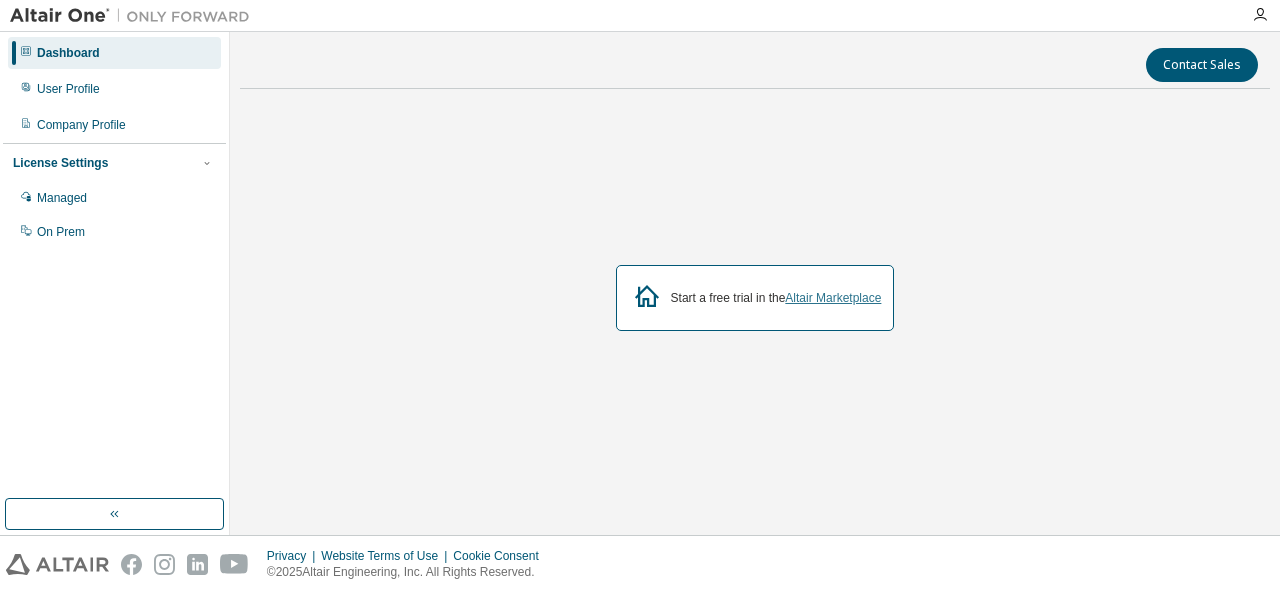 click on "Altair Marketplace" at bounding box center [833, 298] 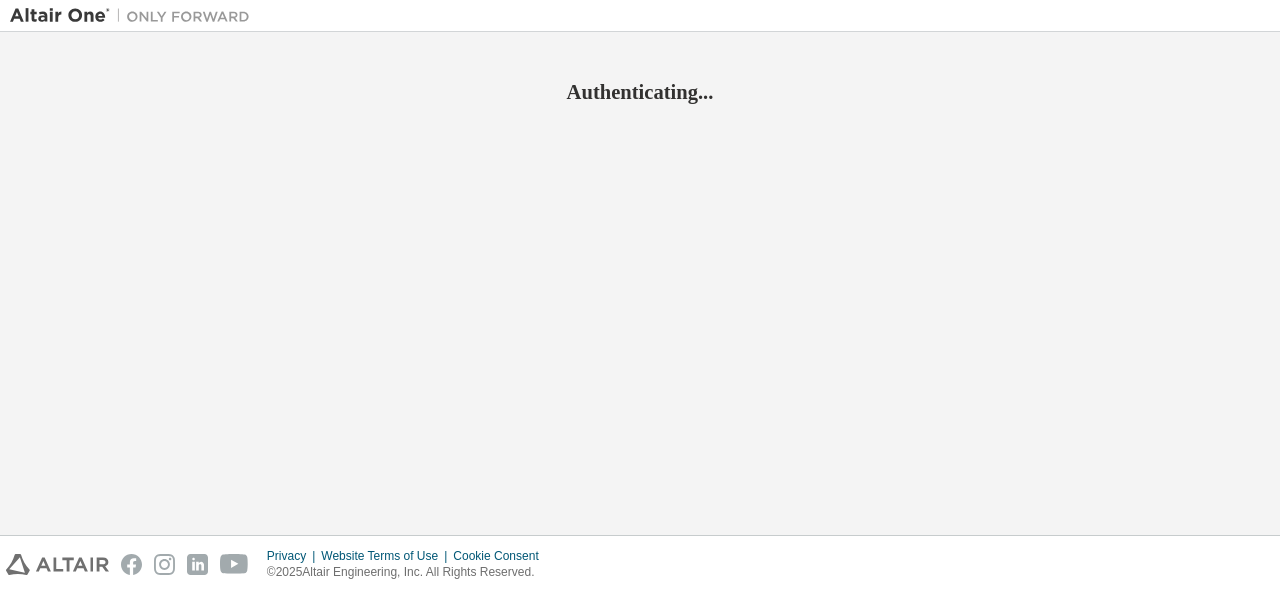 scroll, scrollTop: 0, scrollLeft: 0, axis: both 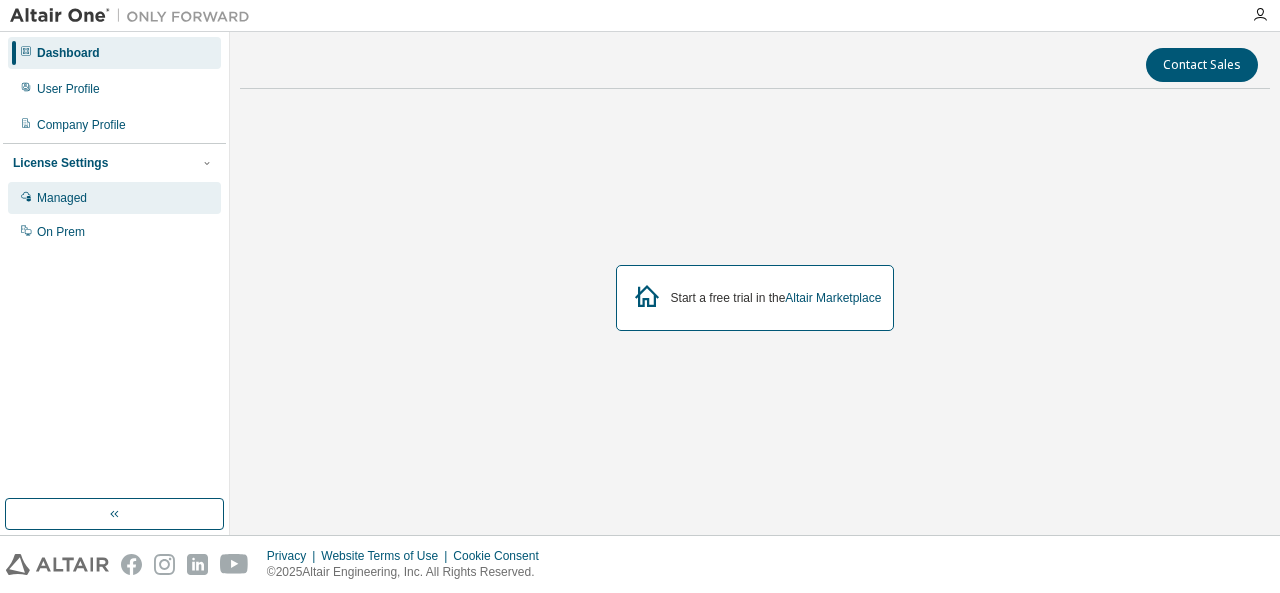 click on "Managed" at bounding box center (114, 198) 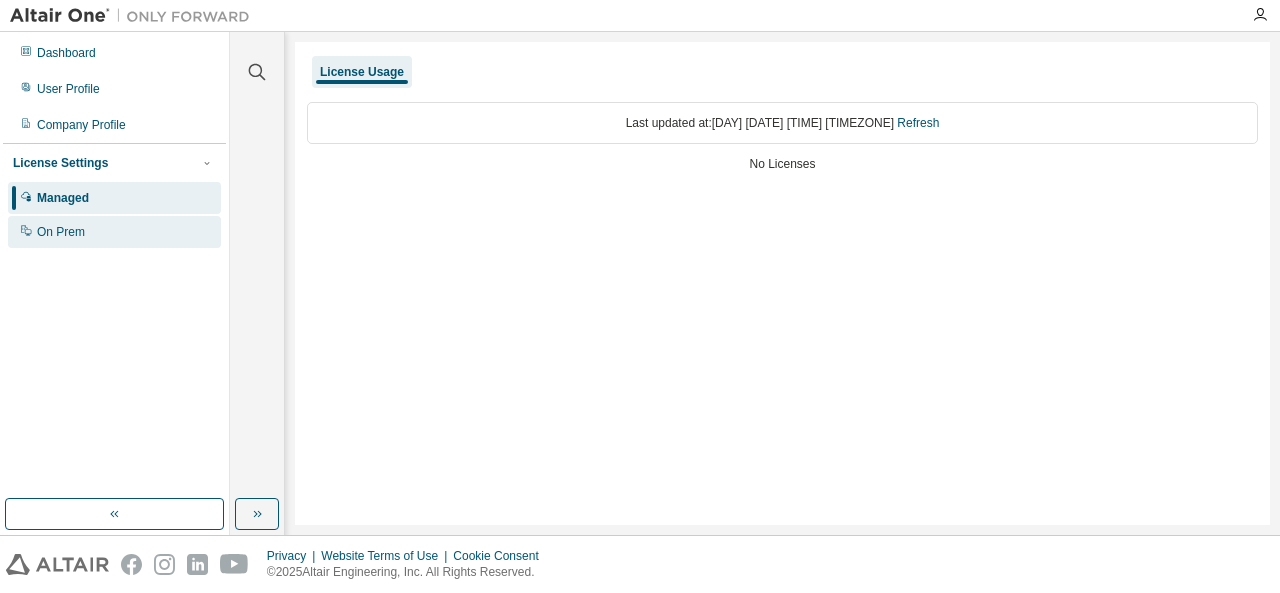 click on "On Prem" at bounding box center (114, 232) 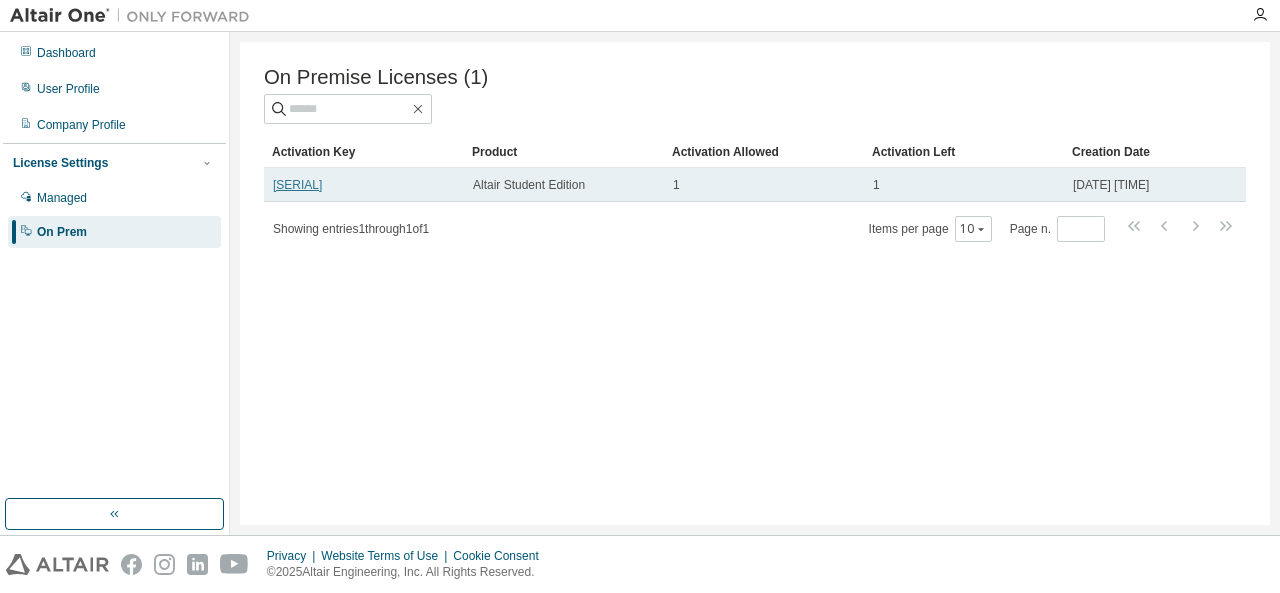 drag, startPoint x: 429, startPoint y: 197, endPoint x: 274, endPoint y: 197, distance: 155 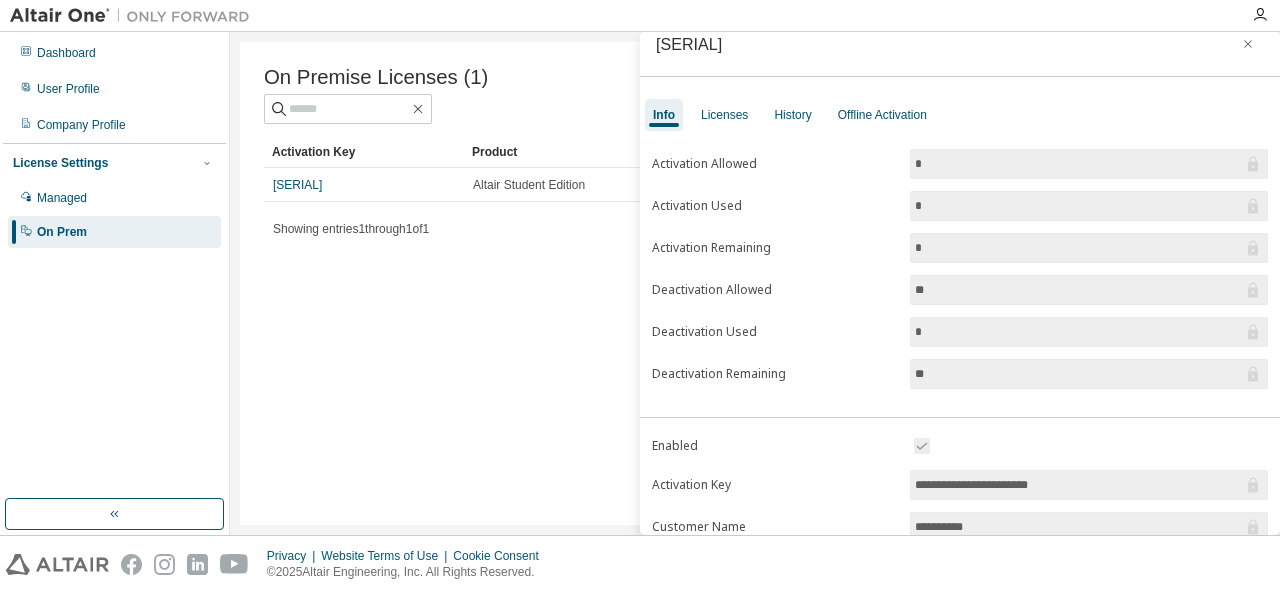 scroll, scrollTop: 0, scrollLeft: 0, axis: both 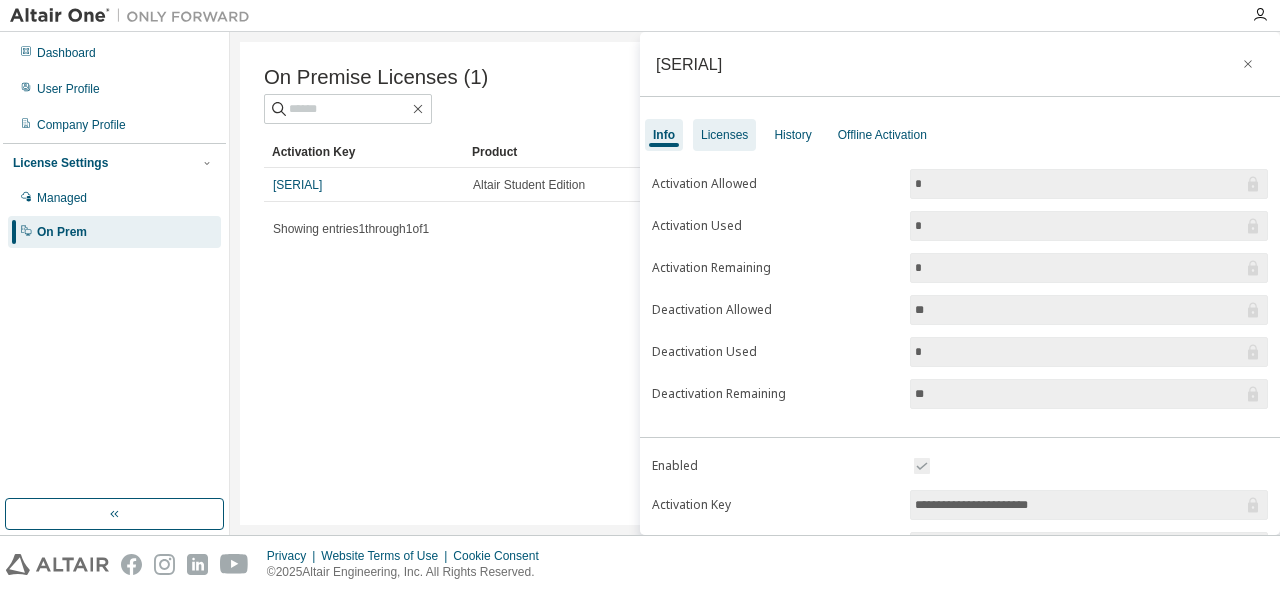 click on "Licenses" at bounding box center [724, 135] 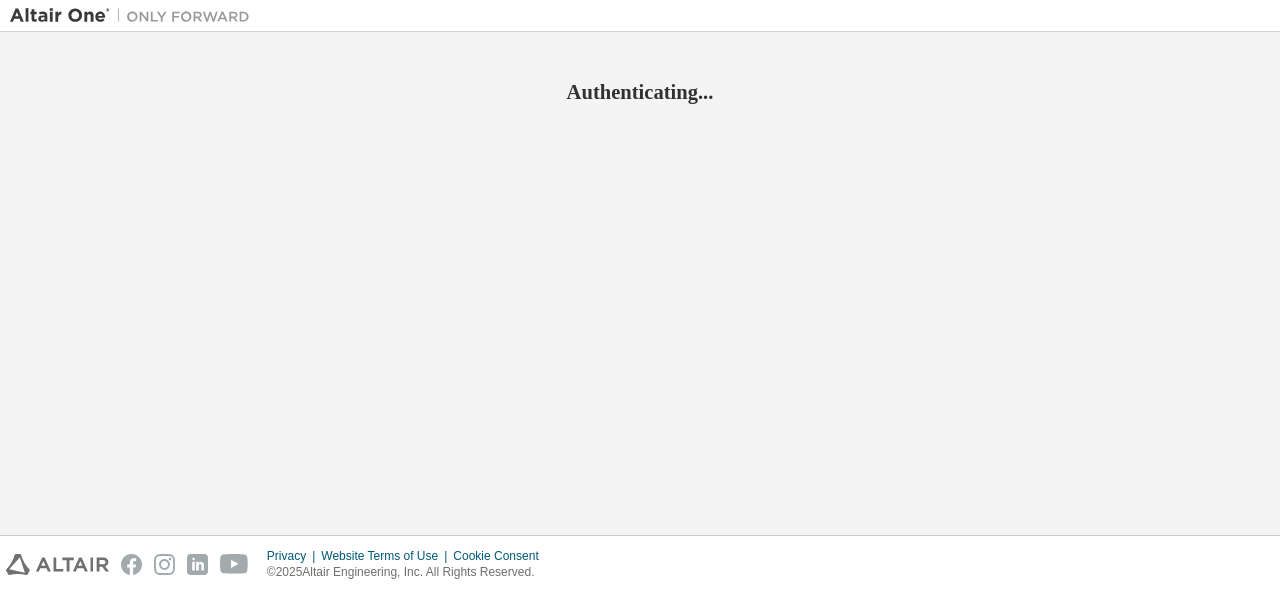 scroll, scrollTop: 0, scrollLeft: 0, axis: both 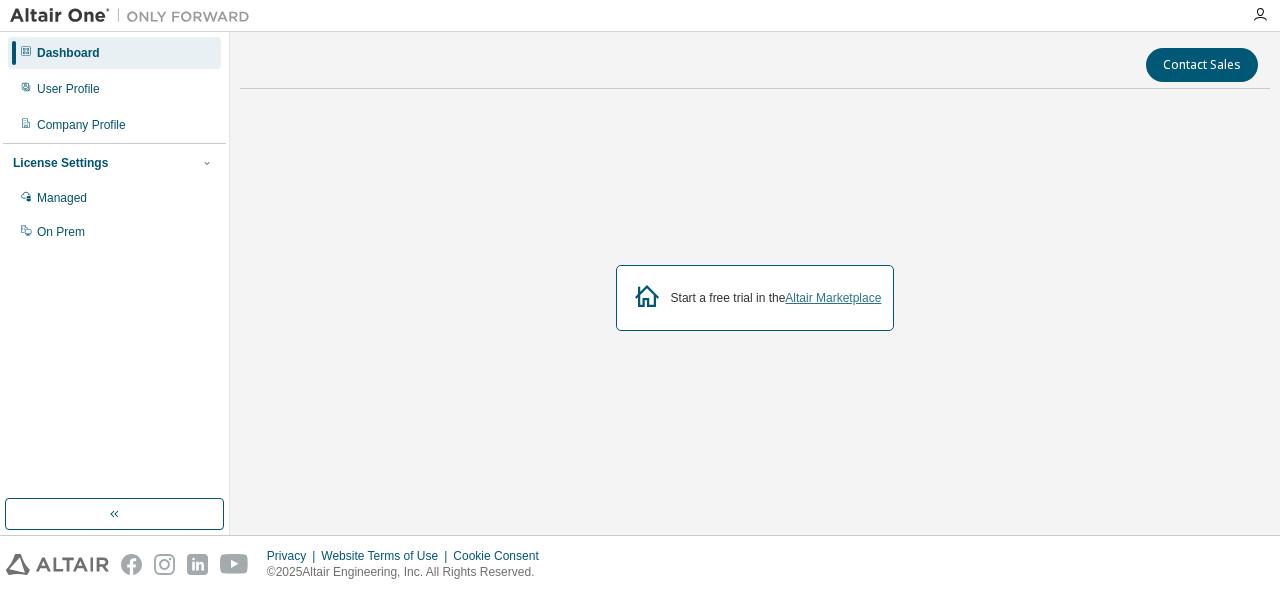 click on "Altair Marketplace" at bounding box center [833, 298] 